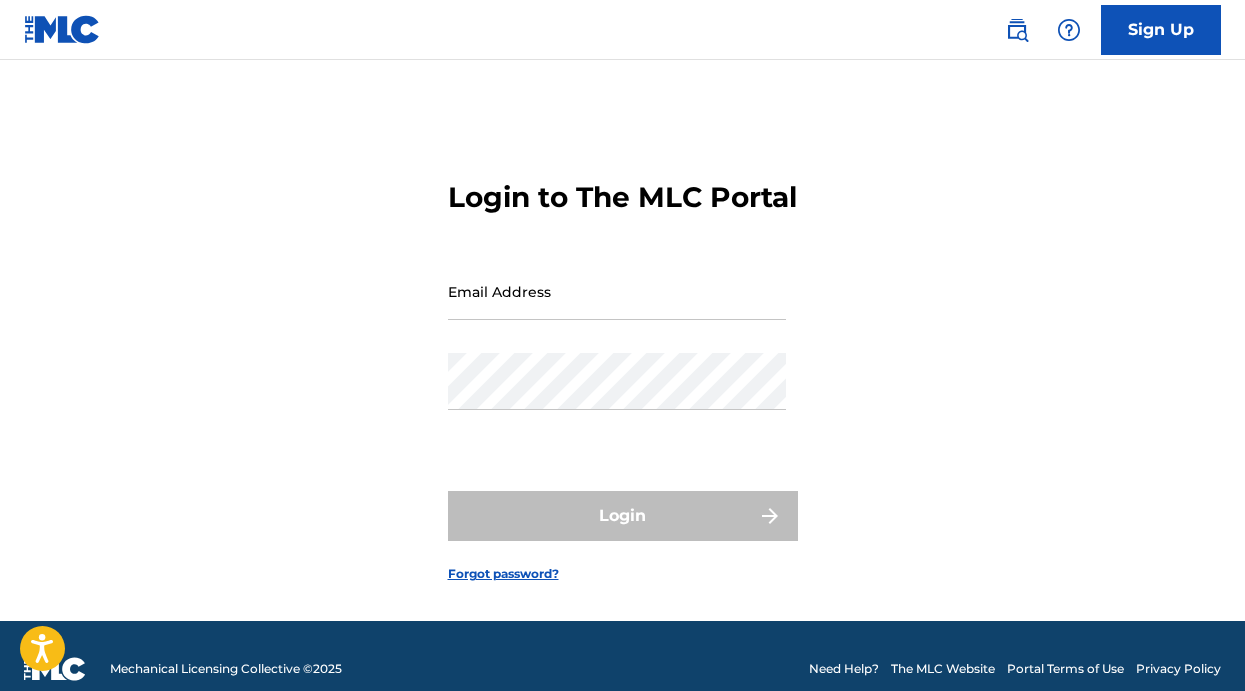 scroll, scrollTop: 0, scrollLeft: 0, axis: both 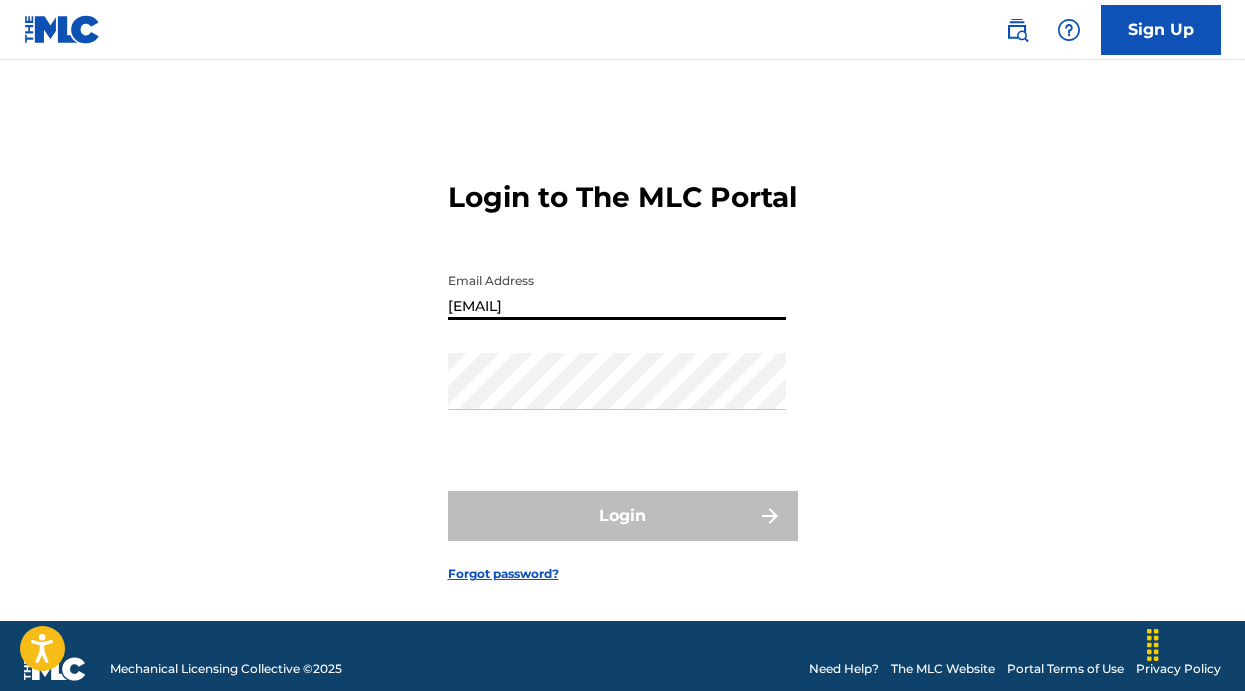 type on "[EMAIL]" 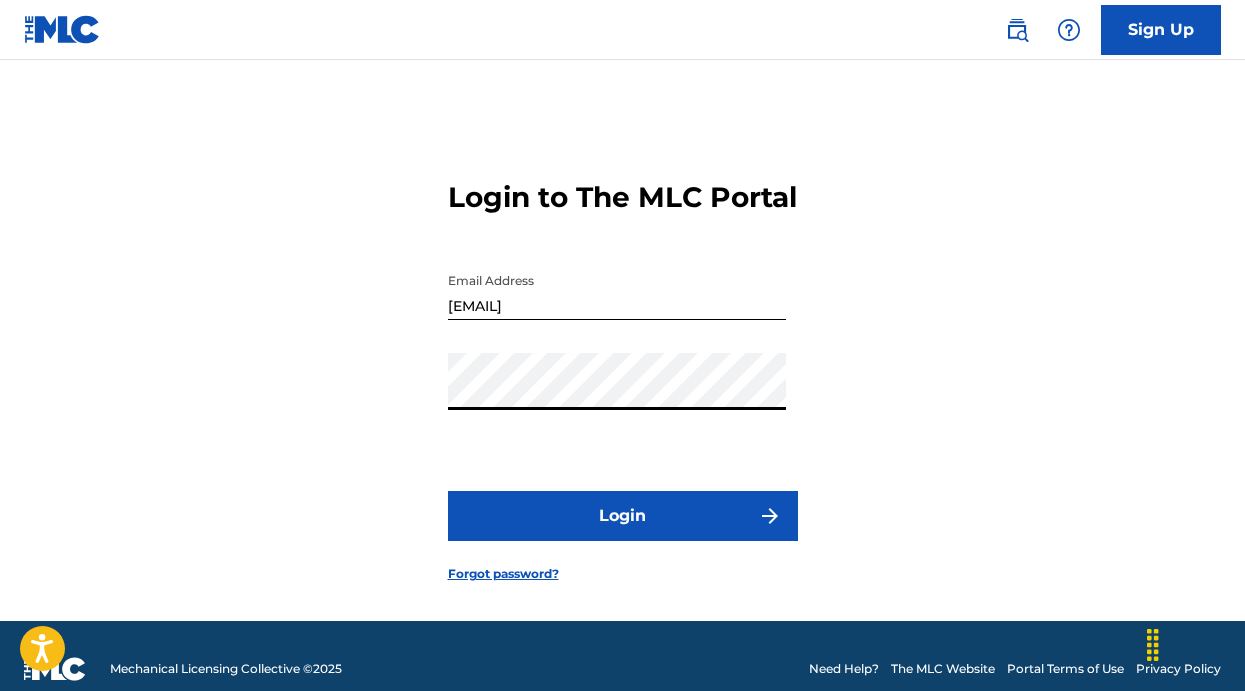 click on "Login" at bounding box center [623, 516] 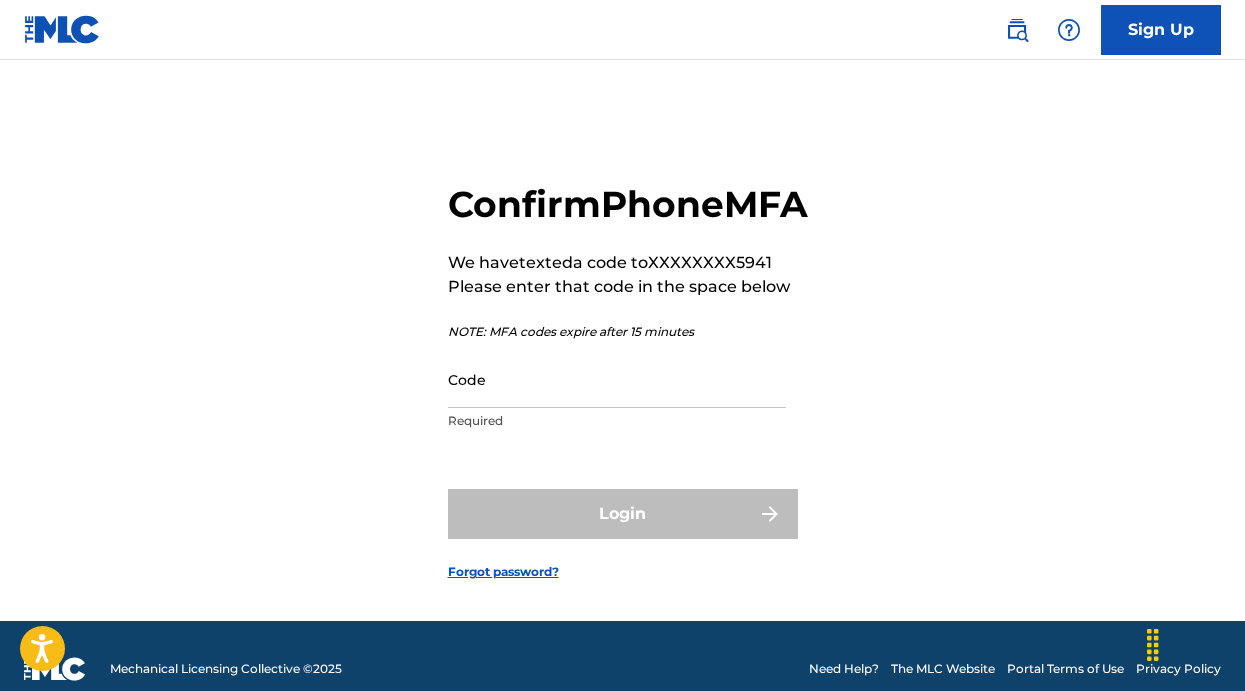click on "Code" at bounding box center [617, 379] 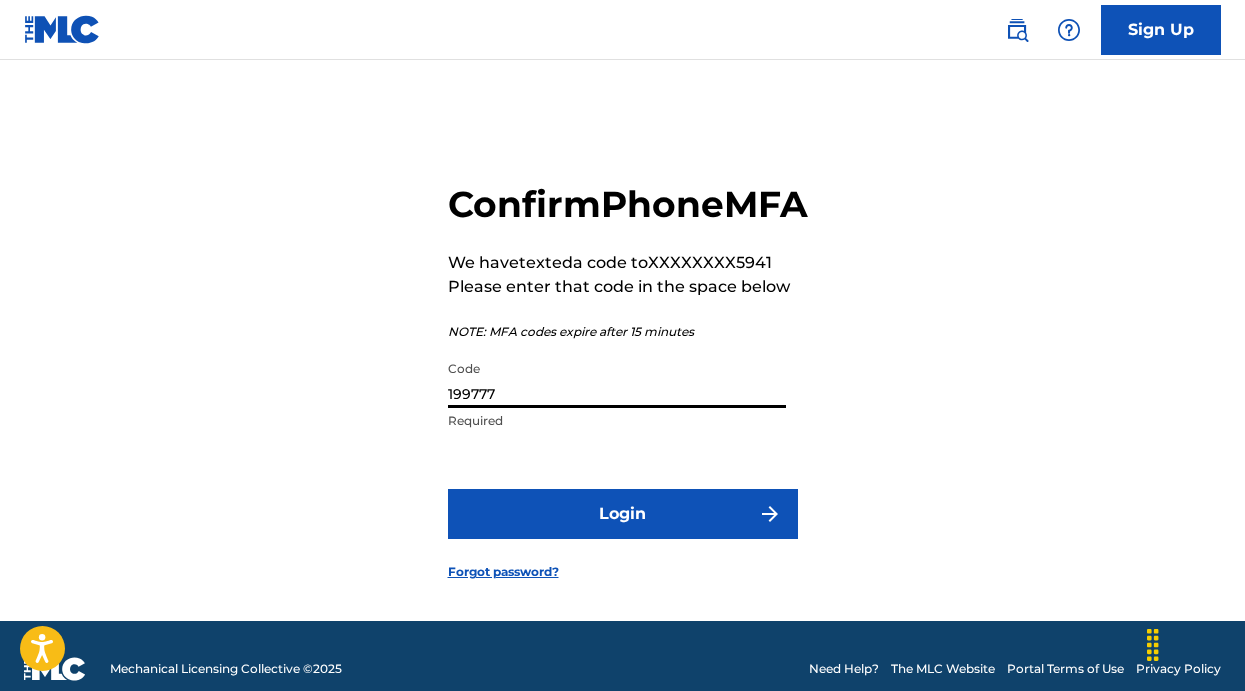 type on "199777" 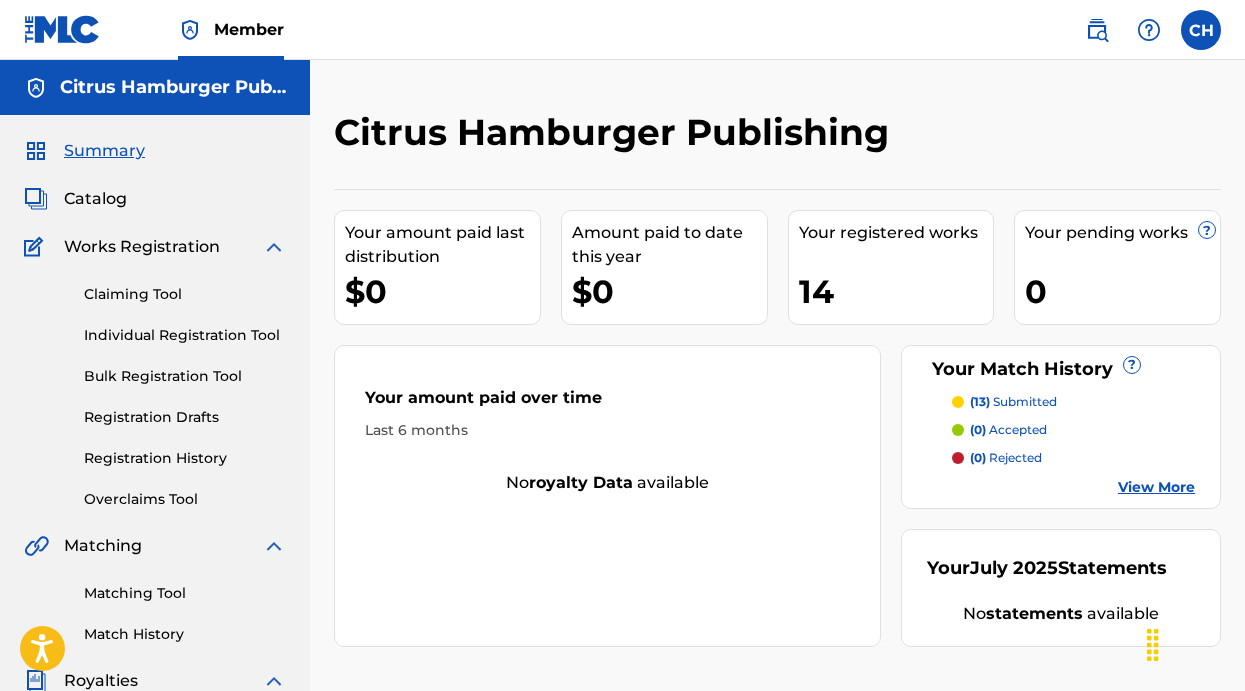 scroll, scrollTop: 0, scrollLeft: 0, axis: both 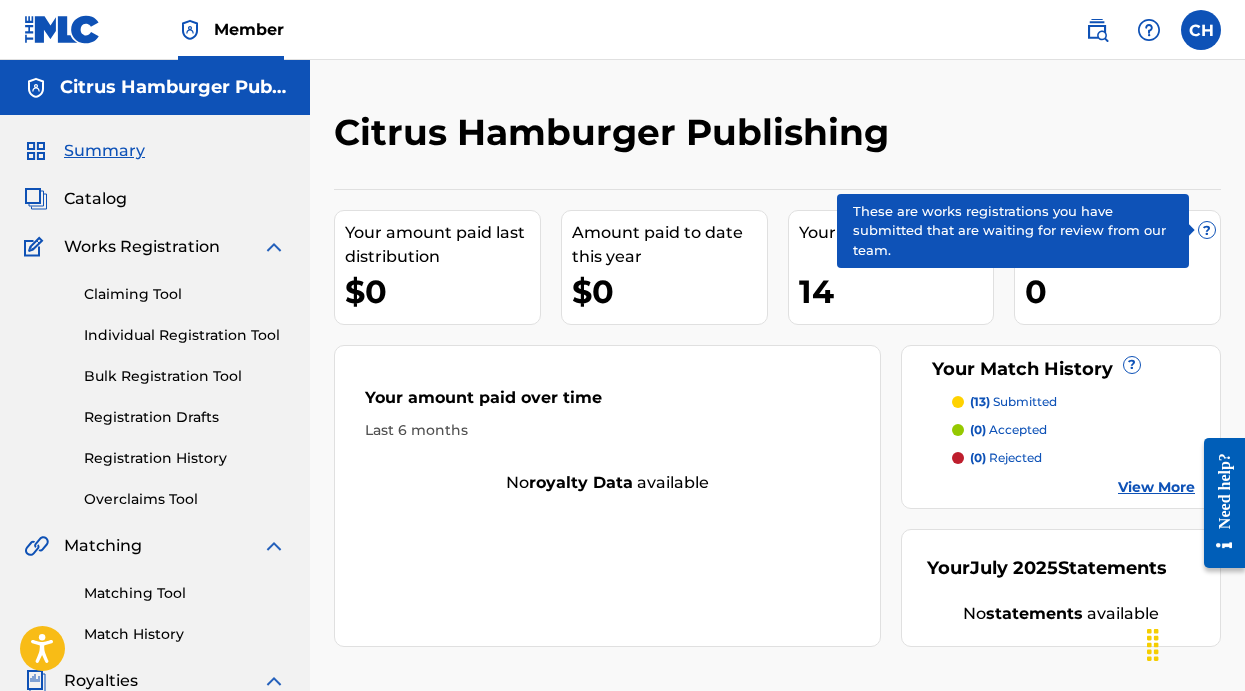 click on "?" at bounding box center [1207, 230] 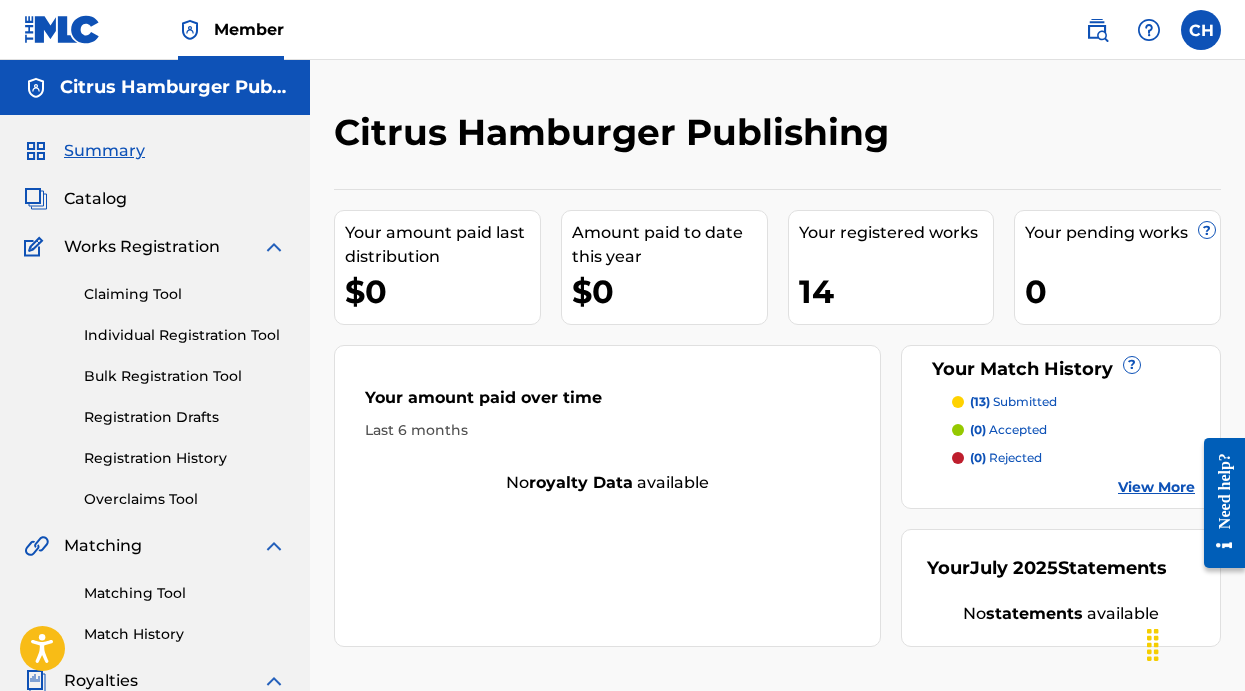 click on "Catalog" at bounding box center (155, 199) 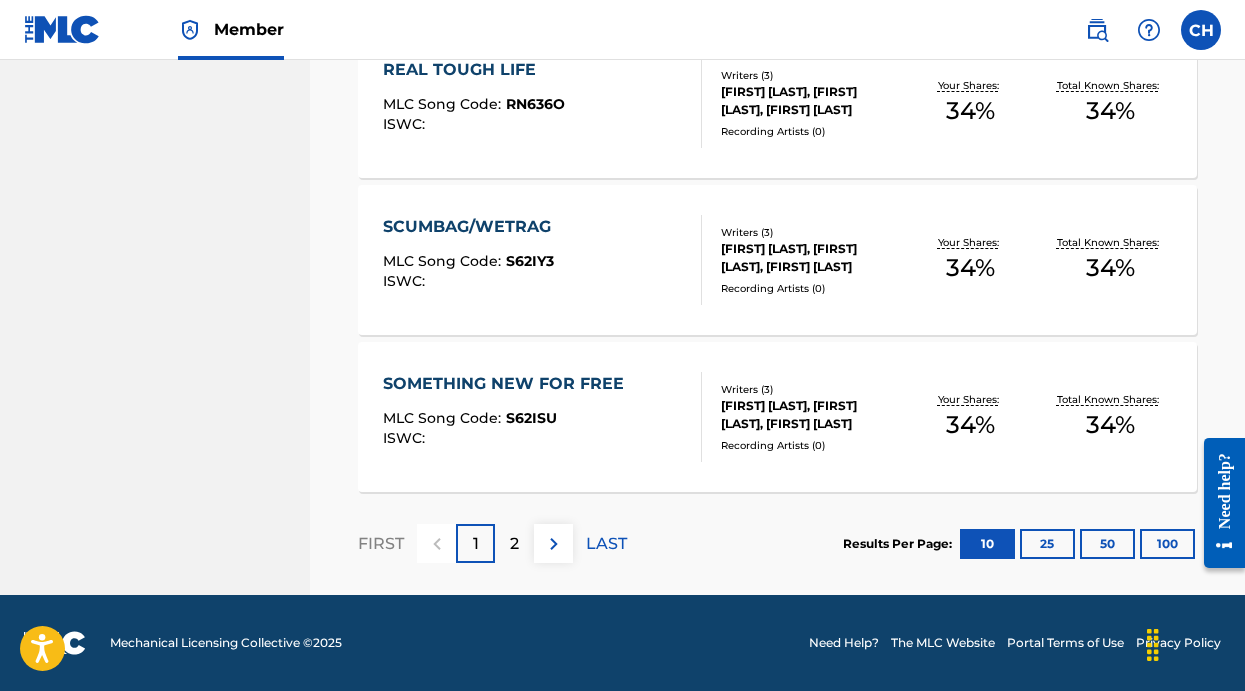 click on "2" at bounding box center (514, 543) 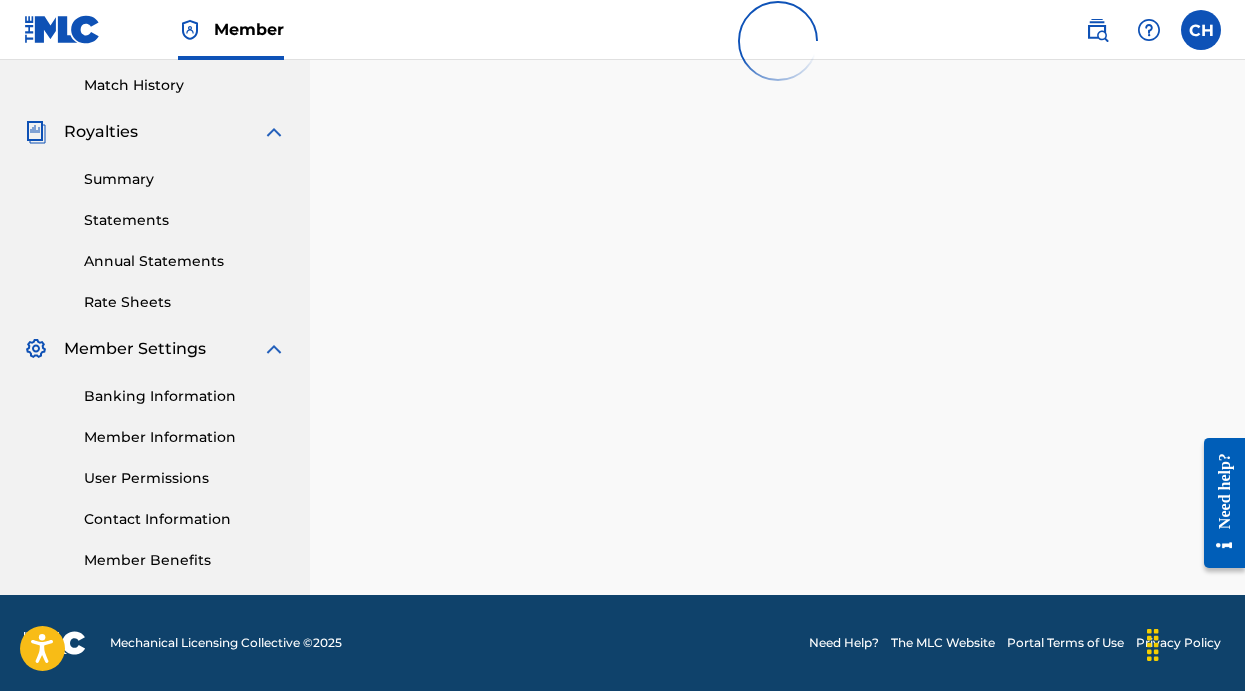 scroll, scrollTop: 549, scrollLeft: 0, axis: vertical 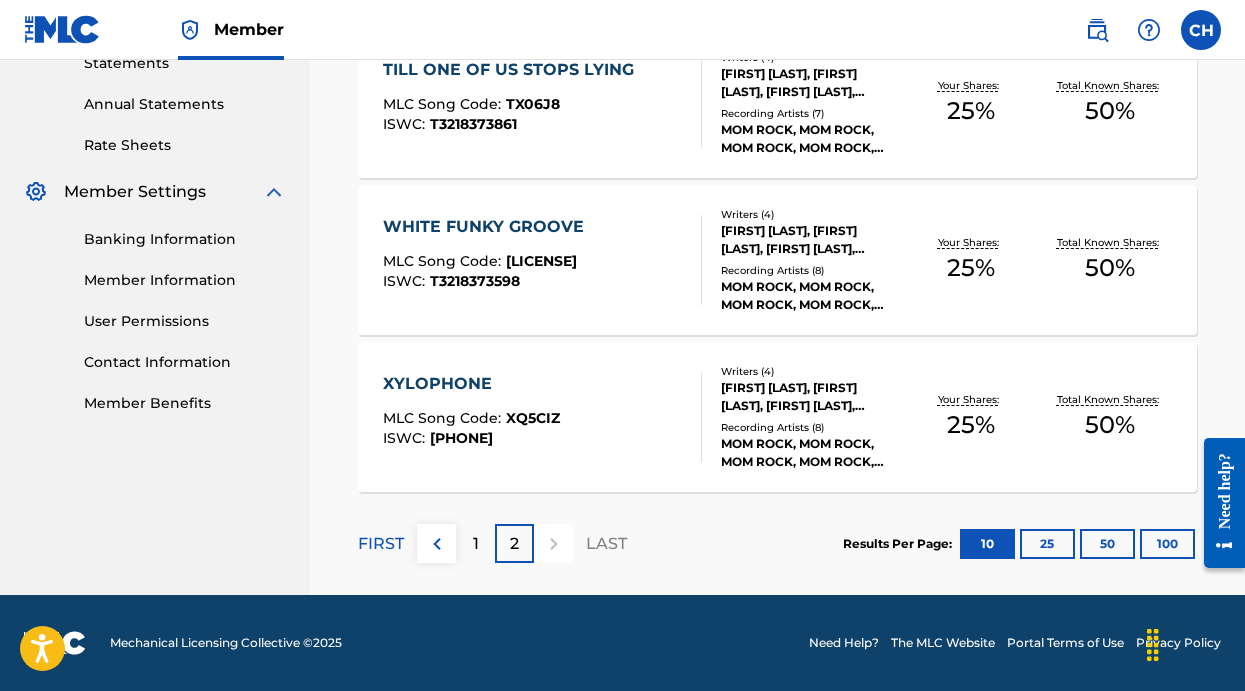 click at bounding box center [437, 544] 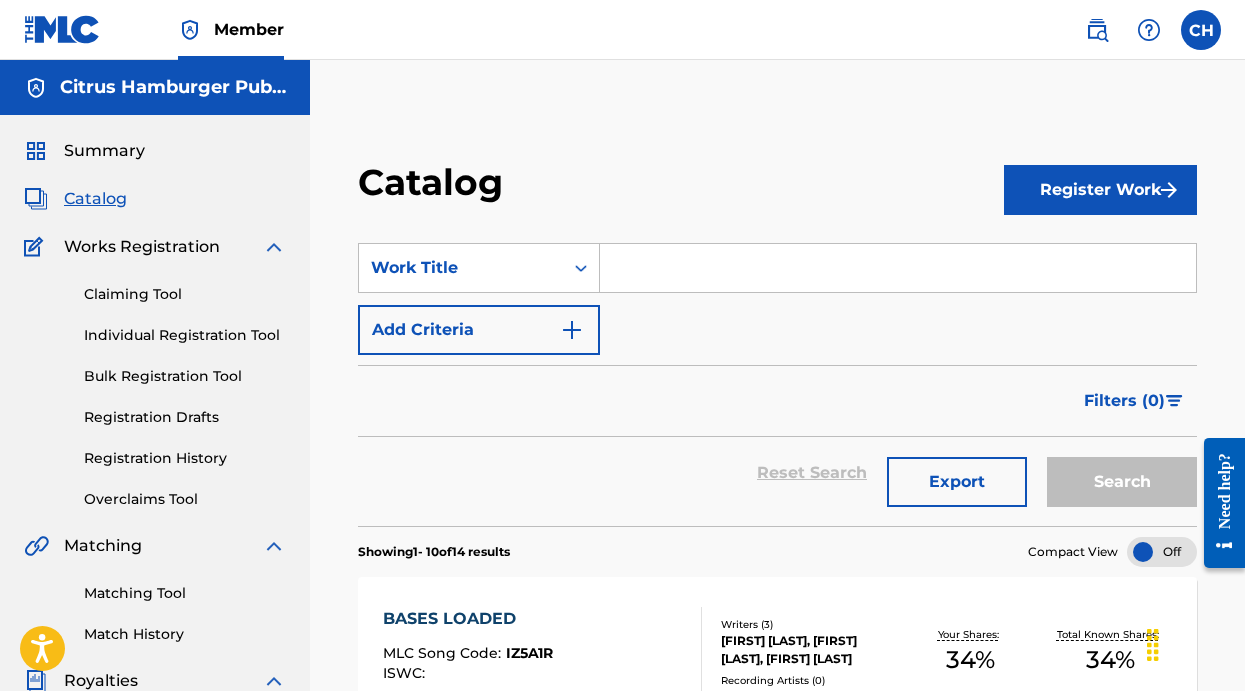 scroll, scrollTop: 0, scrollLeft: 0, axis: both 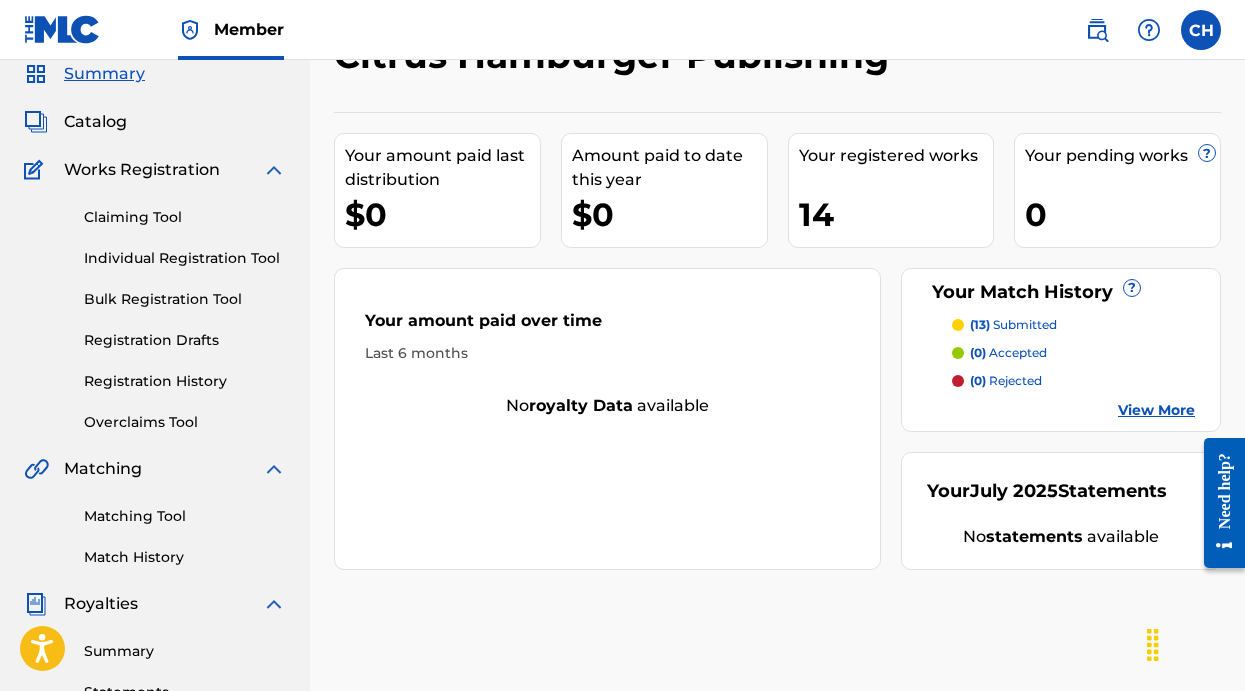 click on "(13)   submitted" at bounding box center (1013, 325) 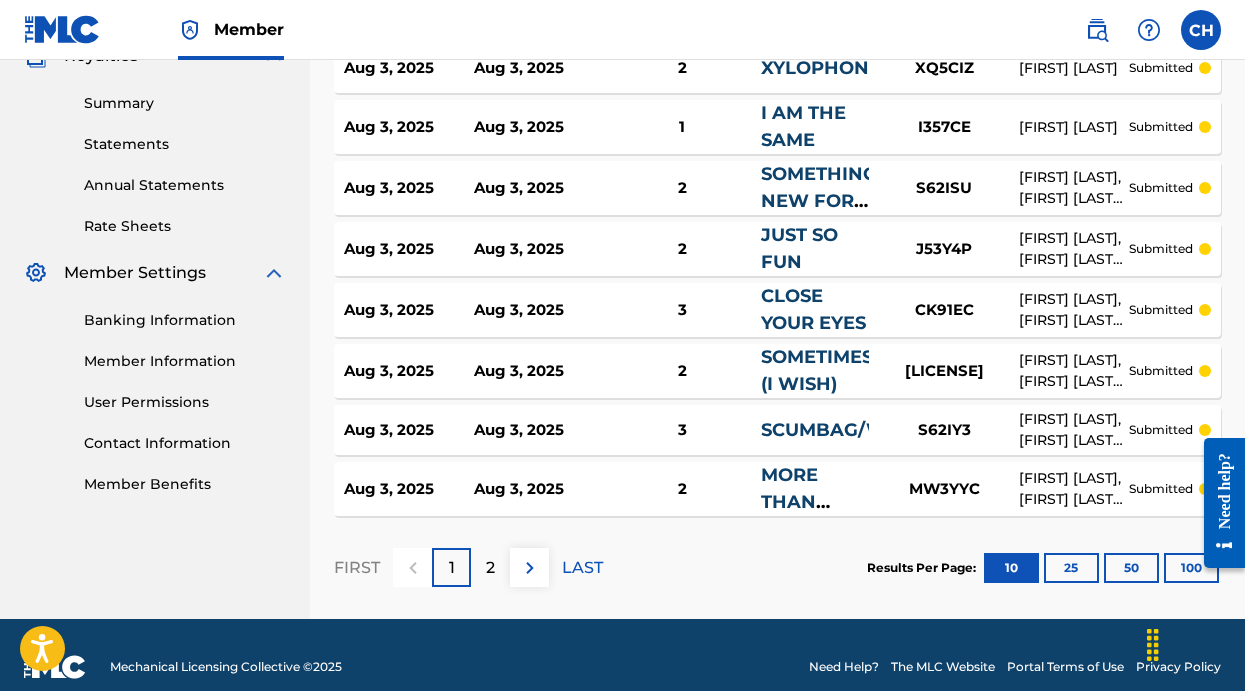 scroll, scrollTop: 644, scrollLeft: 0, axis: vertical 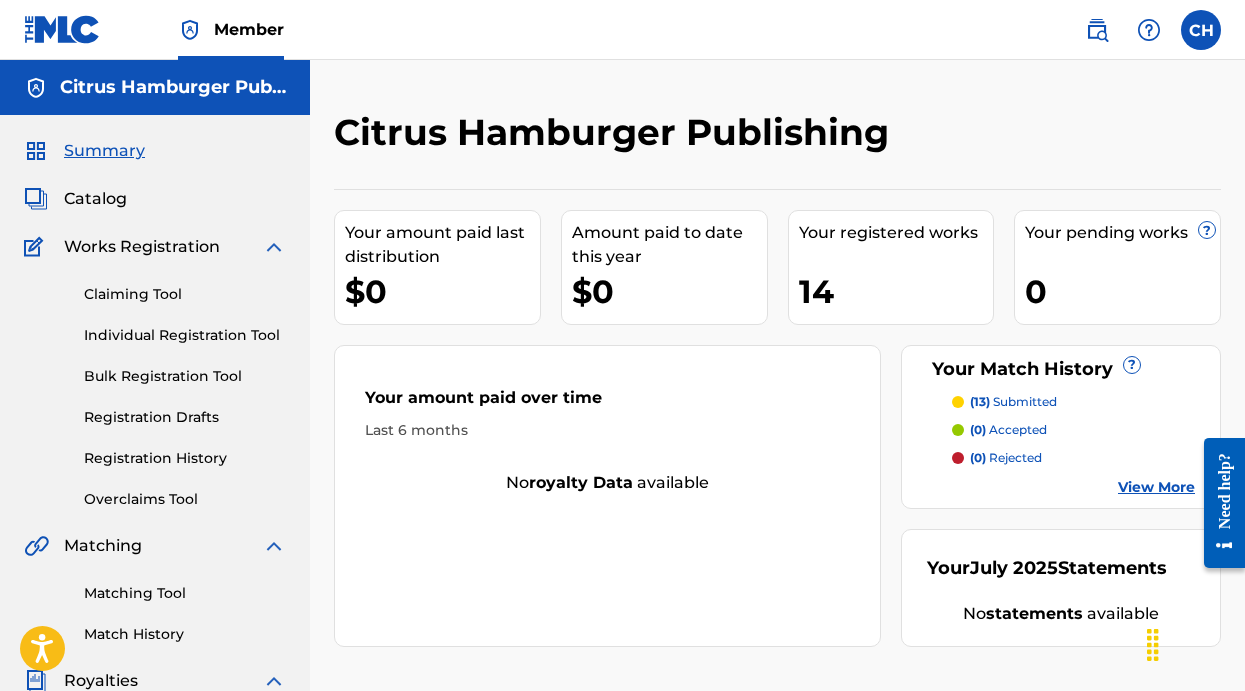 click on "14" at bounding box center [896, 291] 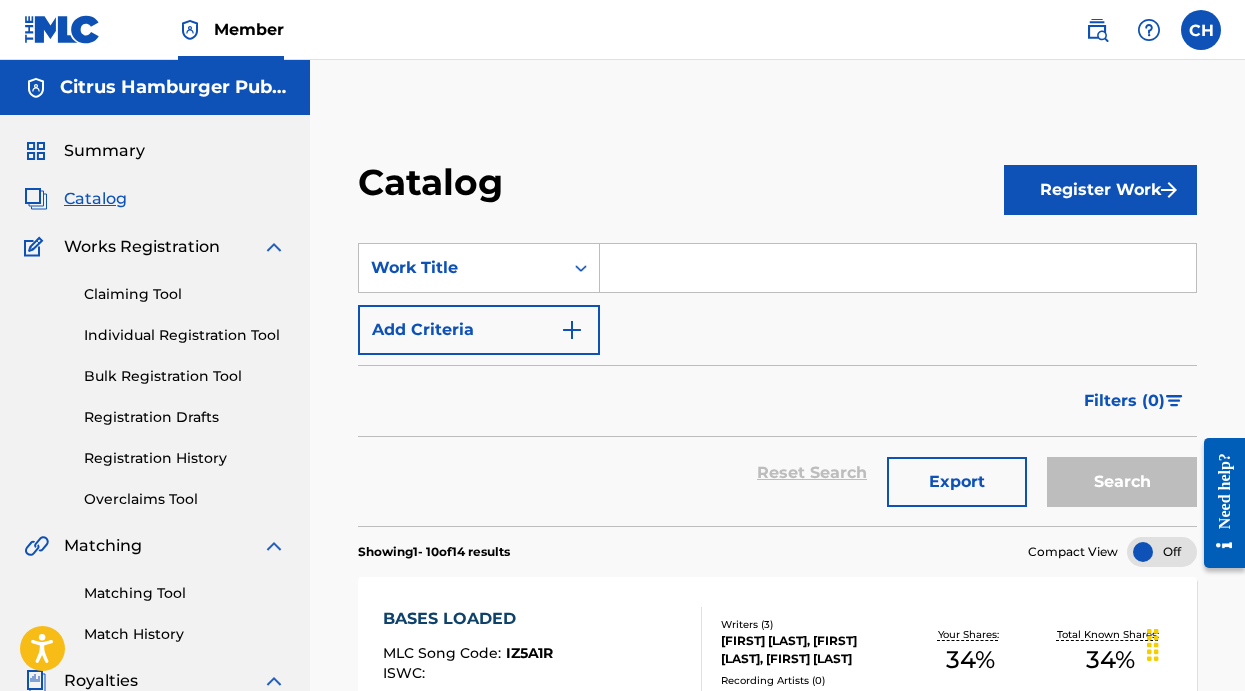 click at bounding box center (898, 268) 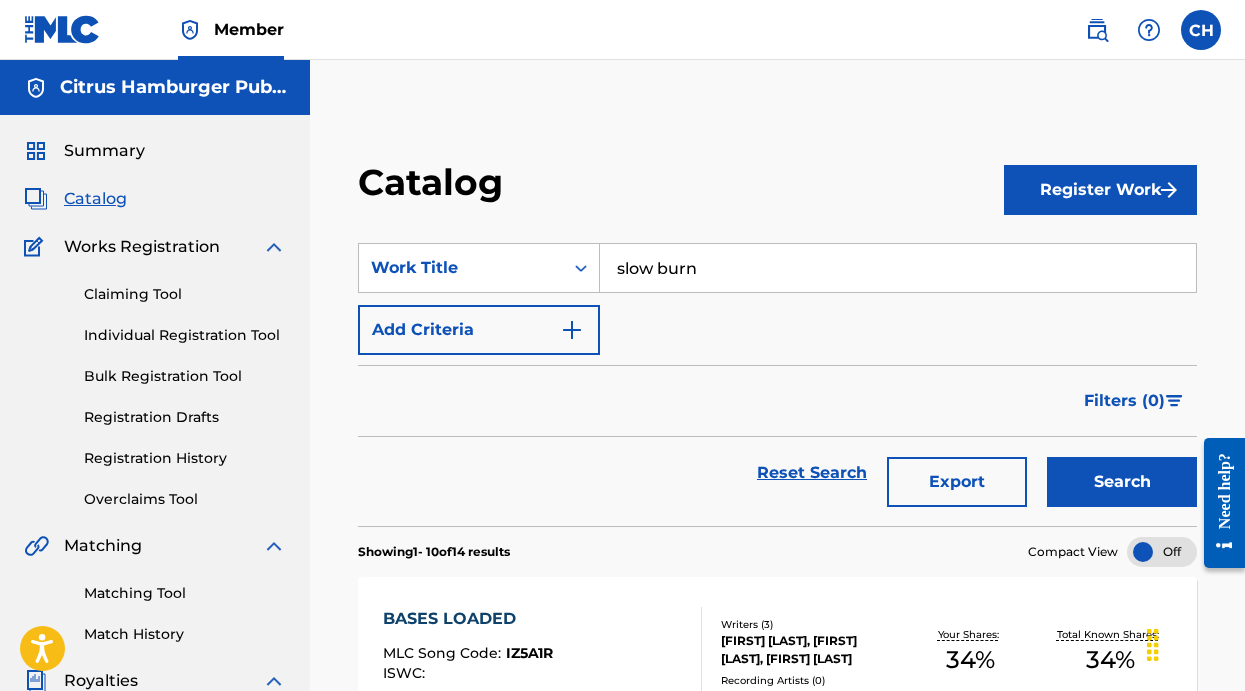 type on "slow burn" 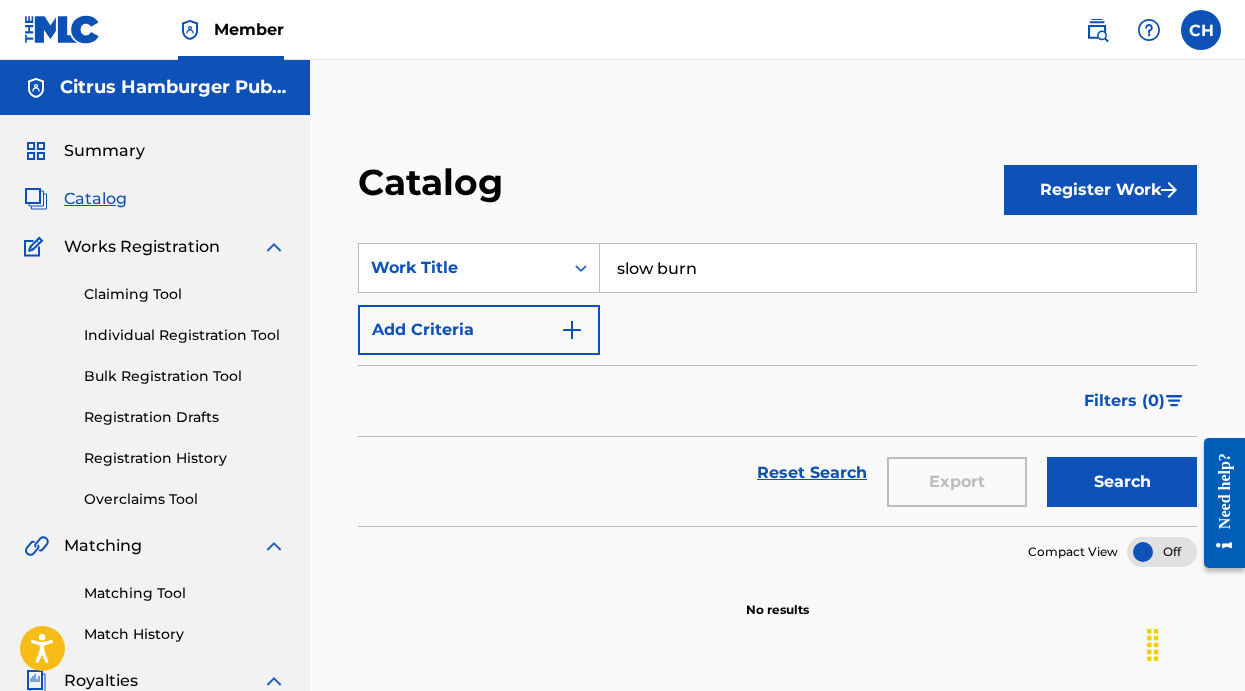 drag, startPoint x: 816, startPoint y: 285, endPoint x: 520, endPoint y: 233, distance: 300.53287 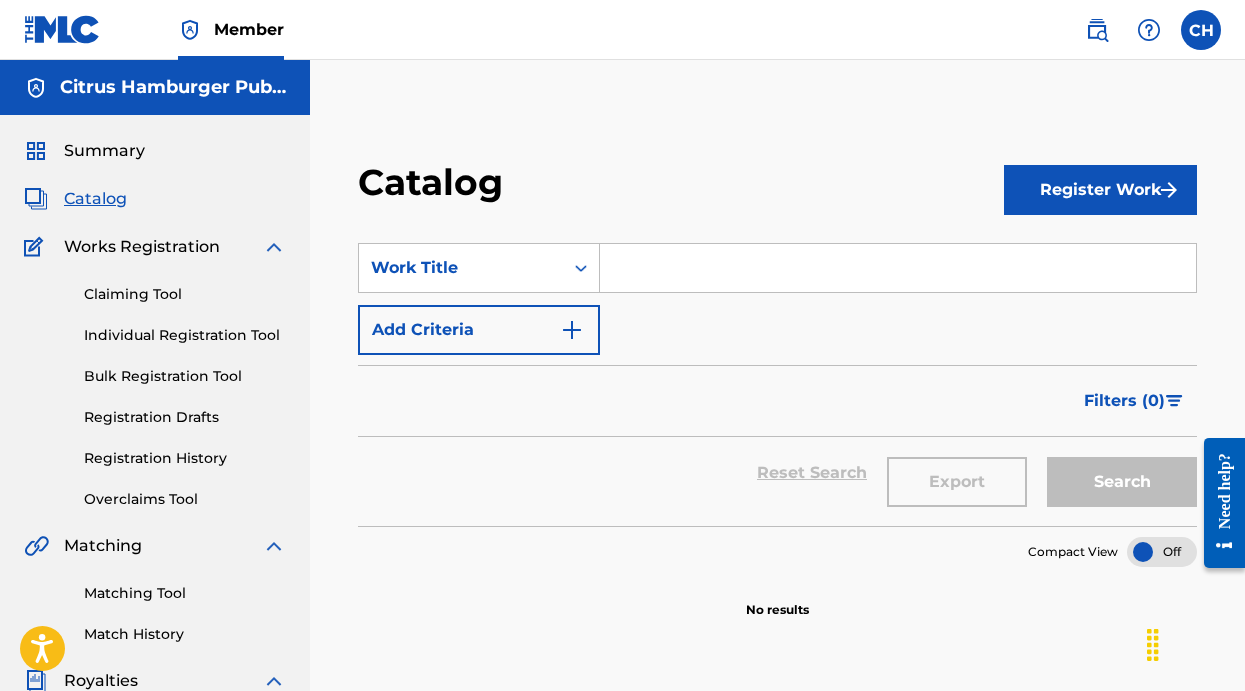 scroll, scrollTop: 0, scrollLeft: 0, axis: both 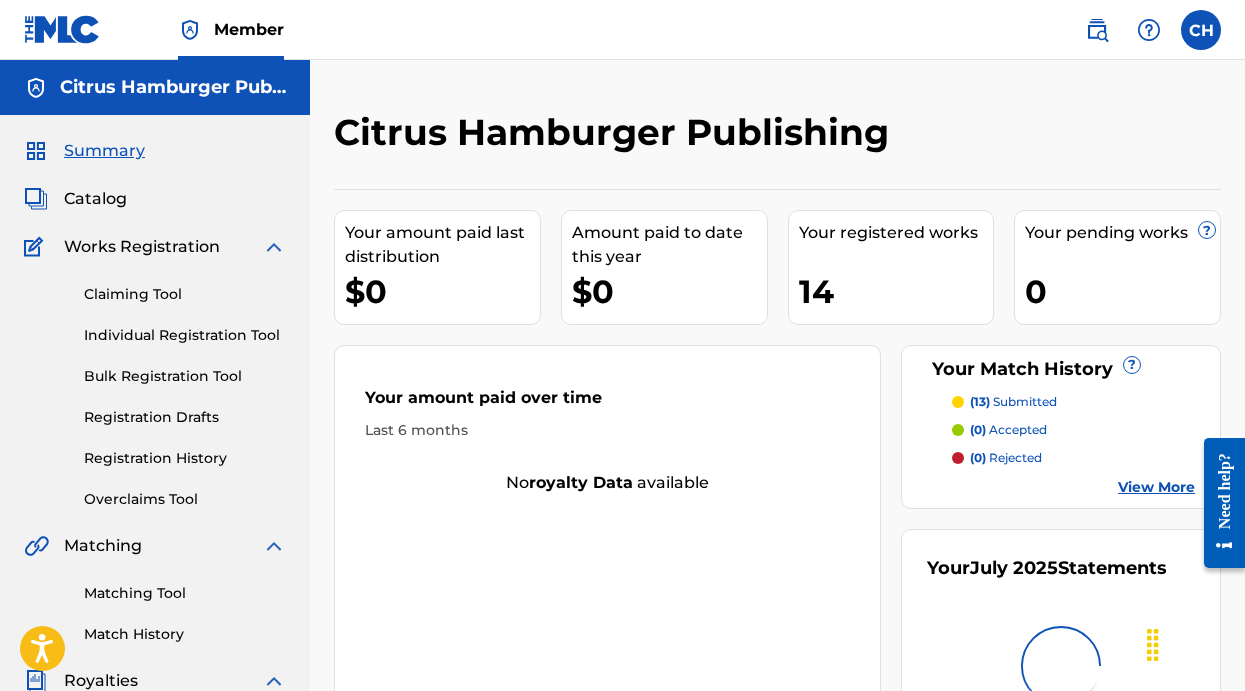 click on "Catalog" at bounding box center (95, 199) 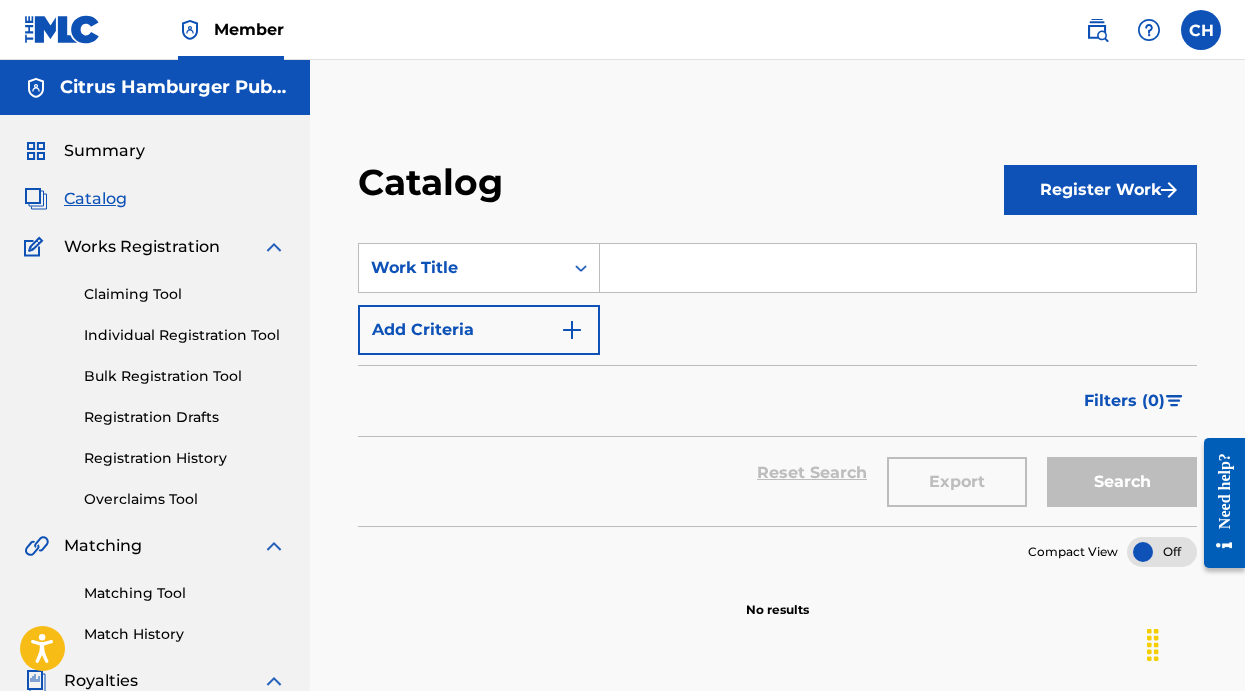 click on "Register Work" at bounding box center [1100, 190] 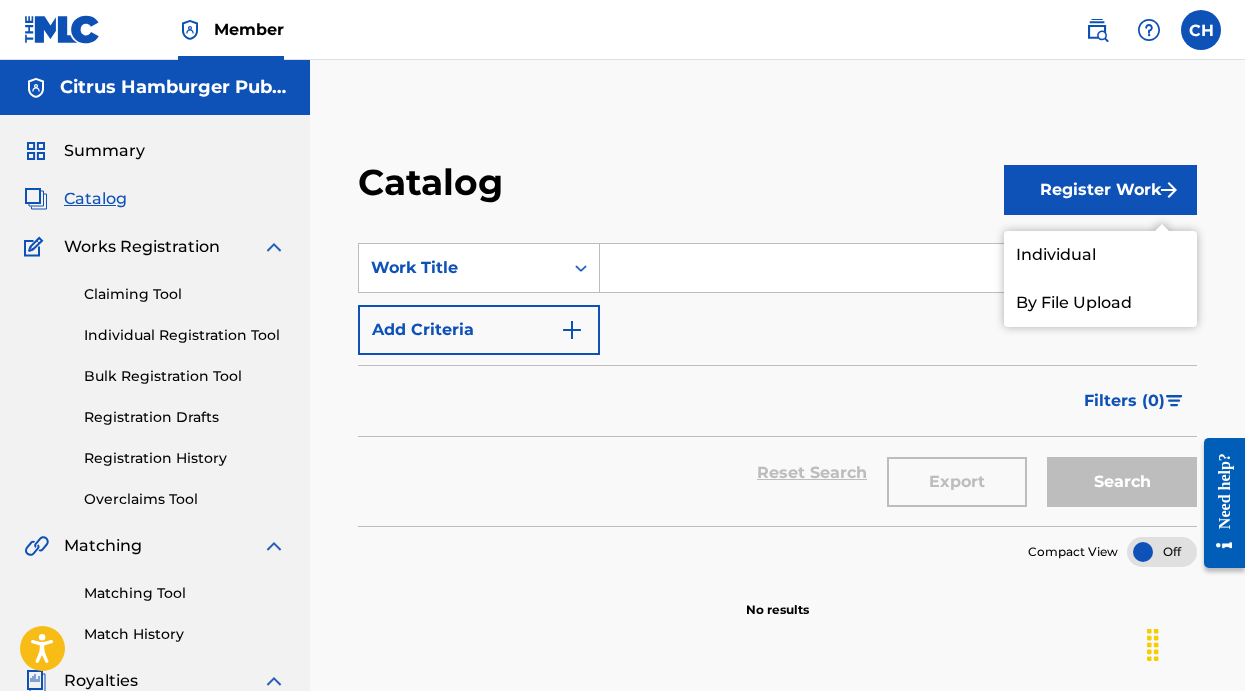 click on "Individual" at bounding box center (1100, 255) 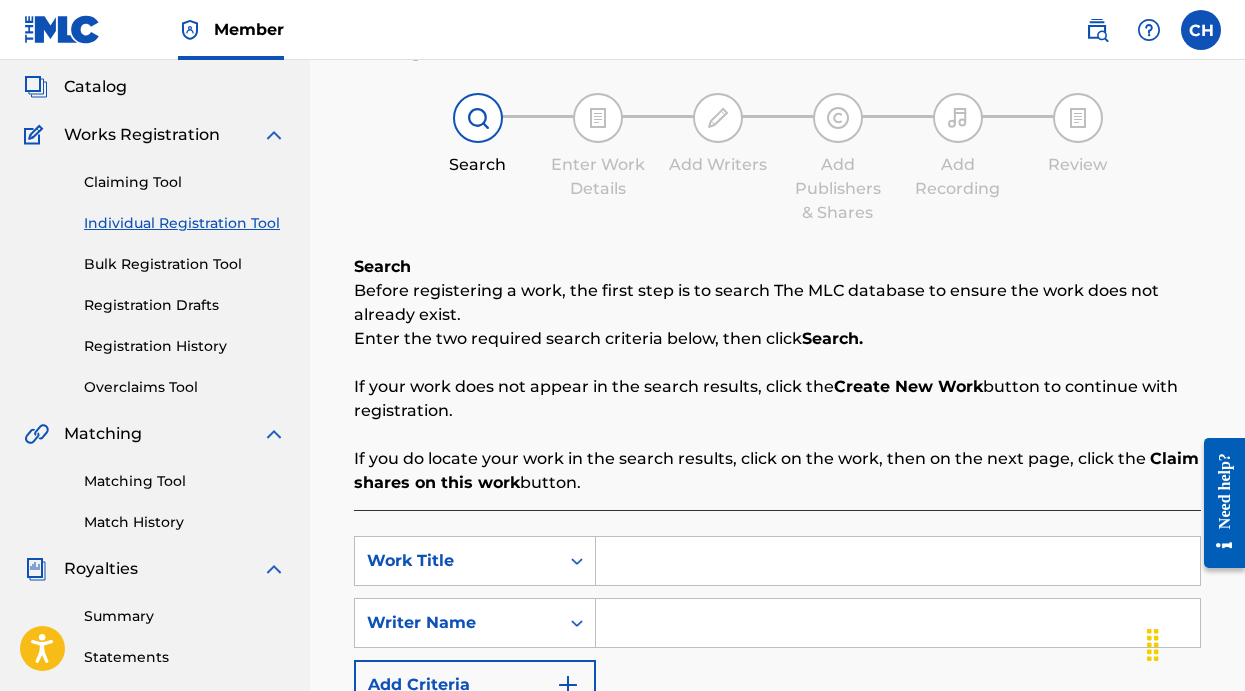 scroll, scrollTop: 302, scrollLeft: 0, axis: vertical 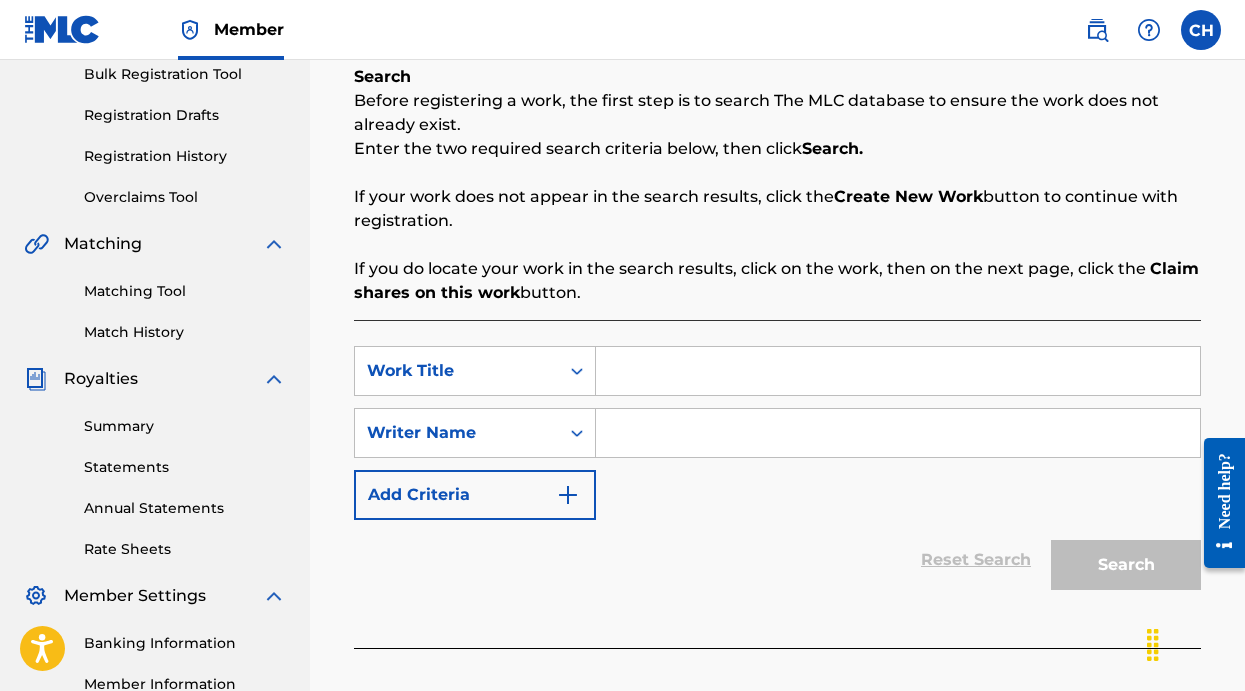 click at bounding box center [898, 371] 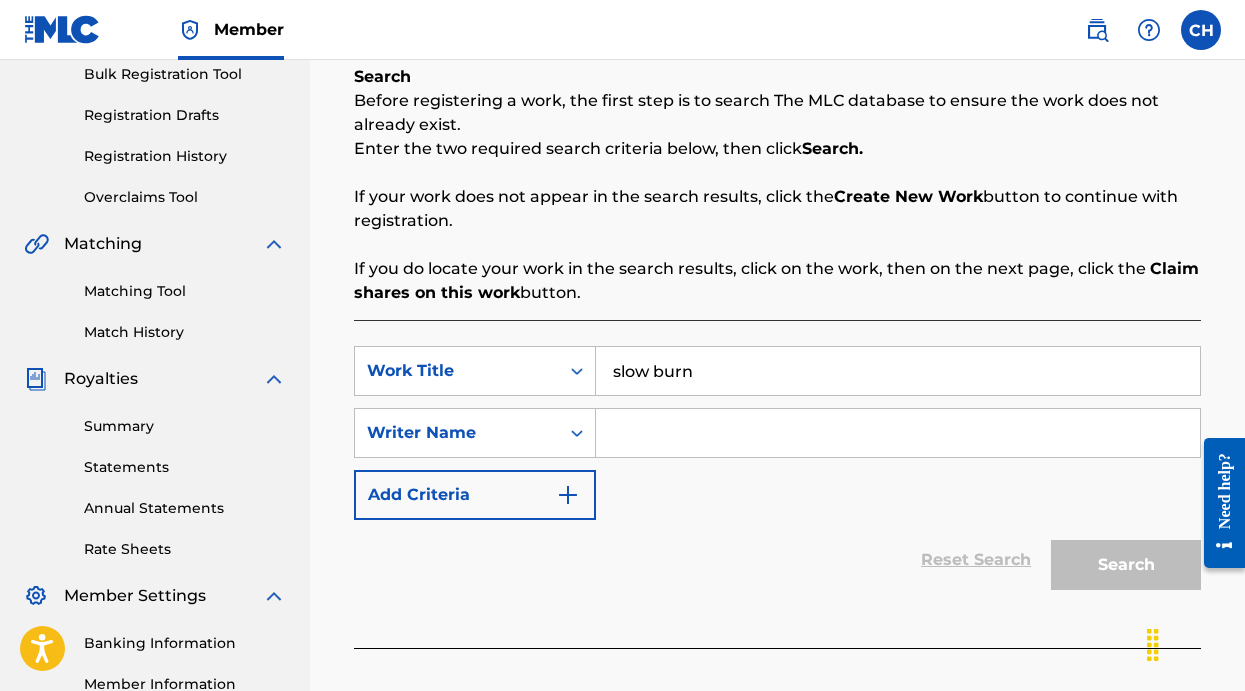 type on "slow burn" 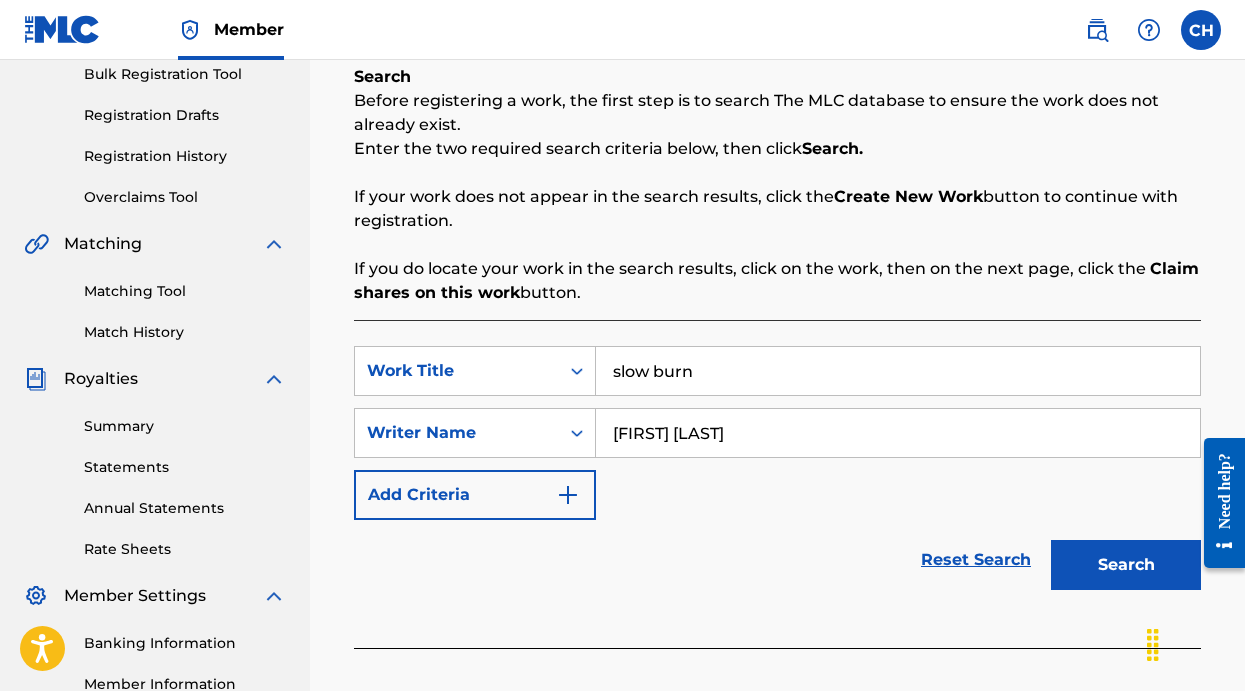 type on "[FIRST] [LAST]" 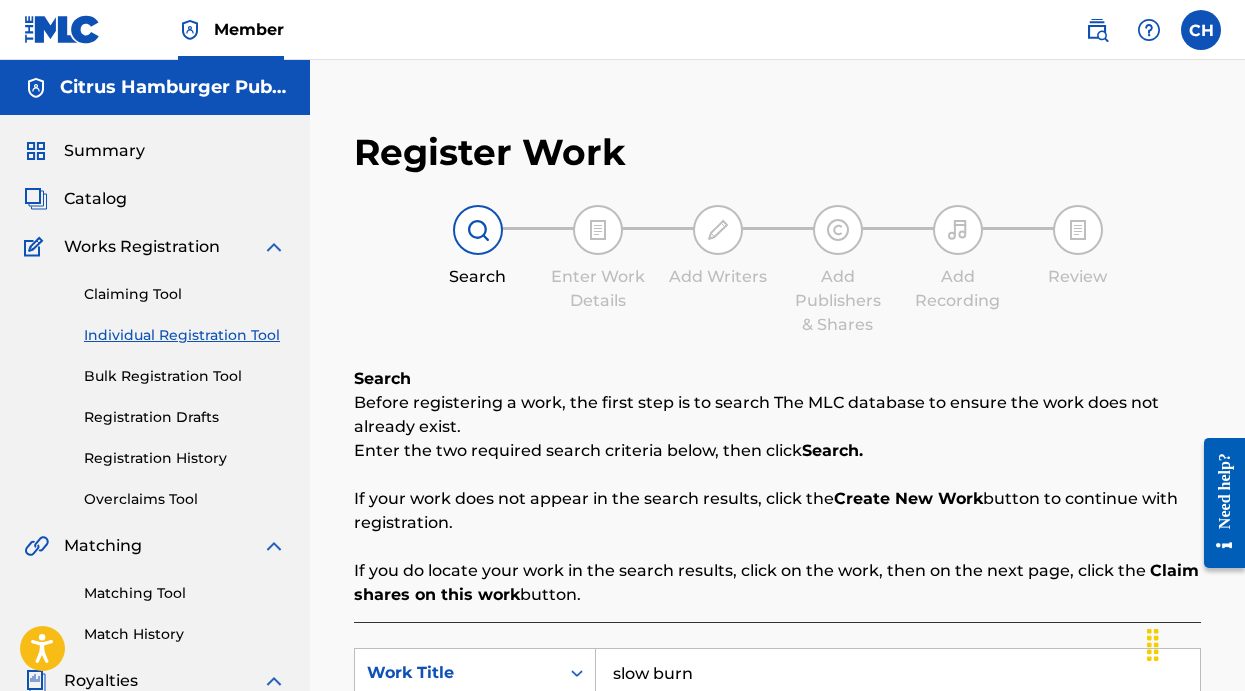 scroll, scrollTop: 0, scrollLeft: 0, axis: both 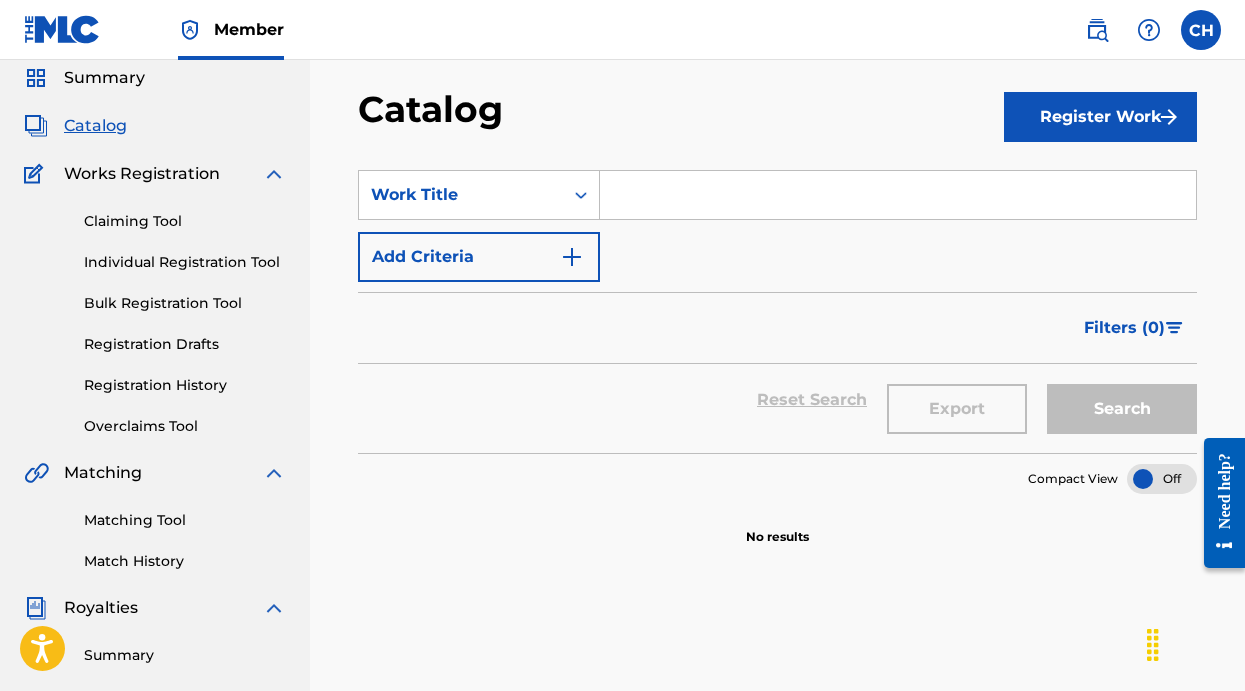 click on "Summary" at bounding box center [104, 78] 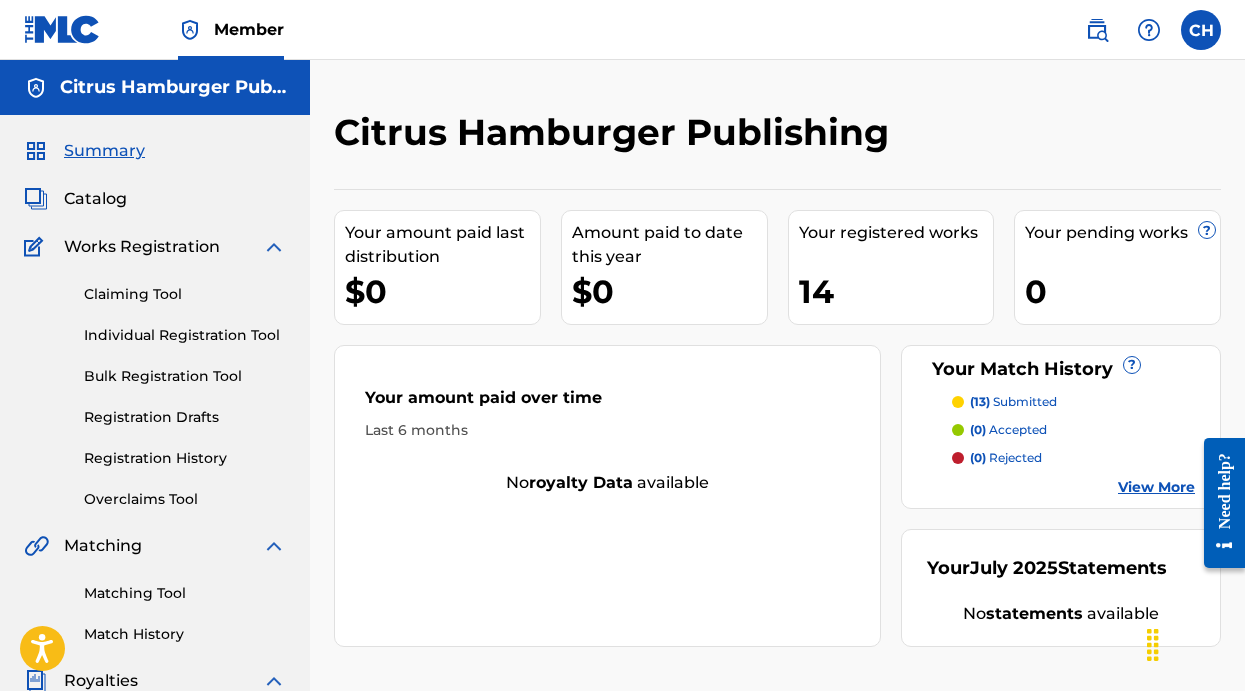 scroll, scrollTop: 0, scrollLeft: 0, axis: both 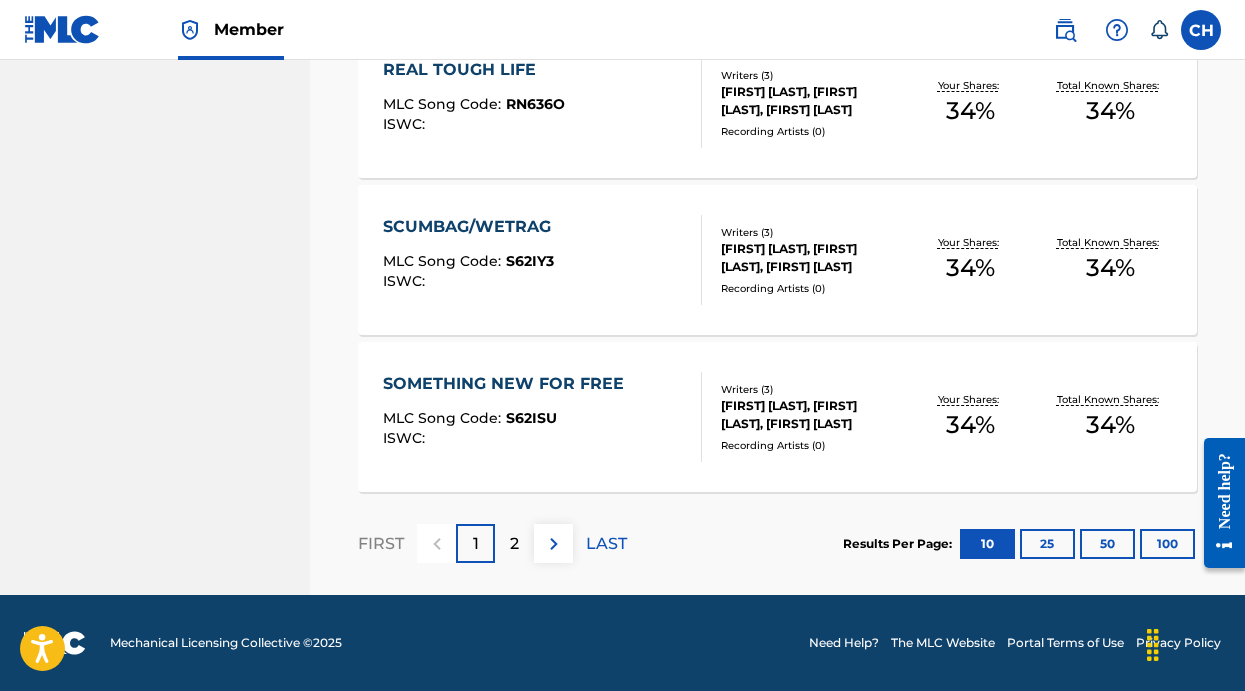 click on "2" at bounding box center (514, 543) 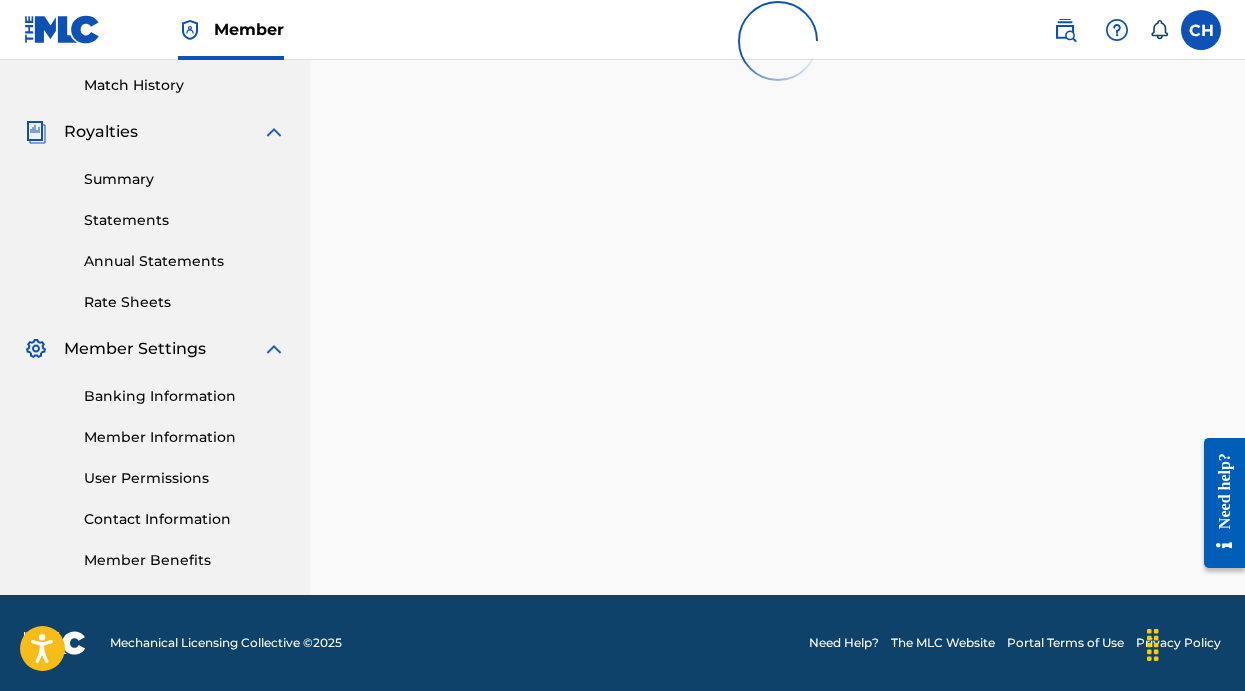 scroll, scrollTop: 549, scrollLeft: 0, axis: vertical 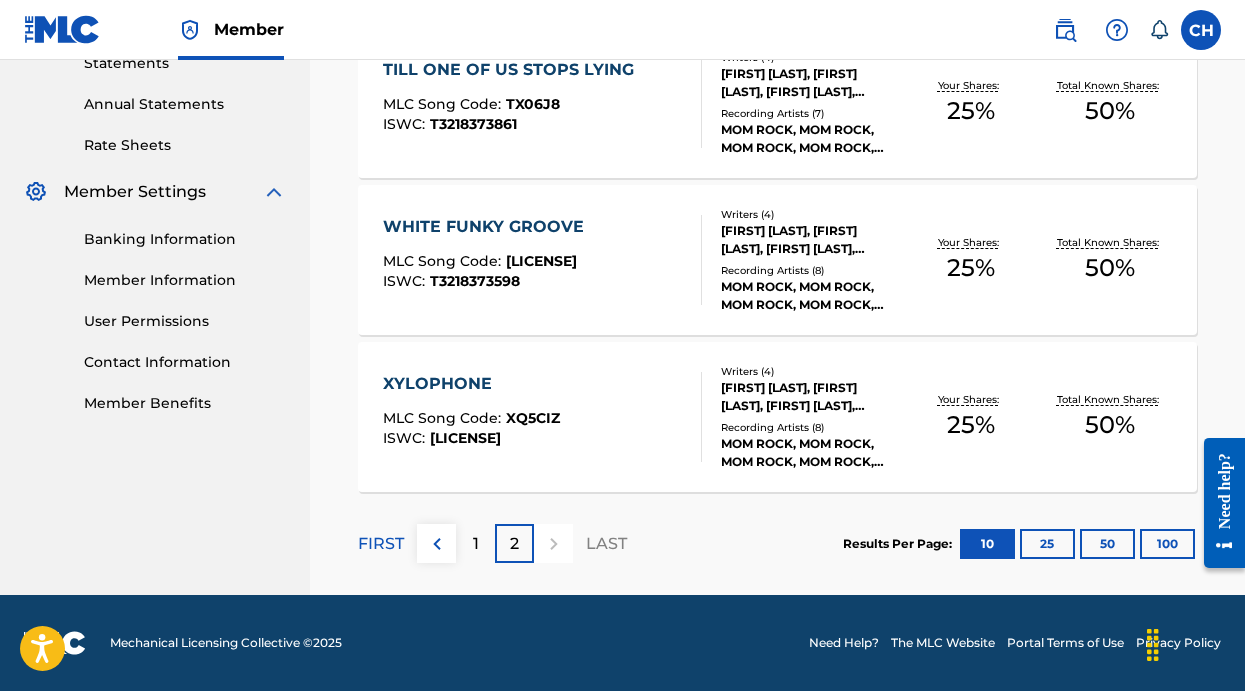 click on "1" at bounding box center [475, 543] 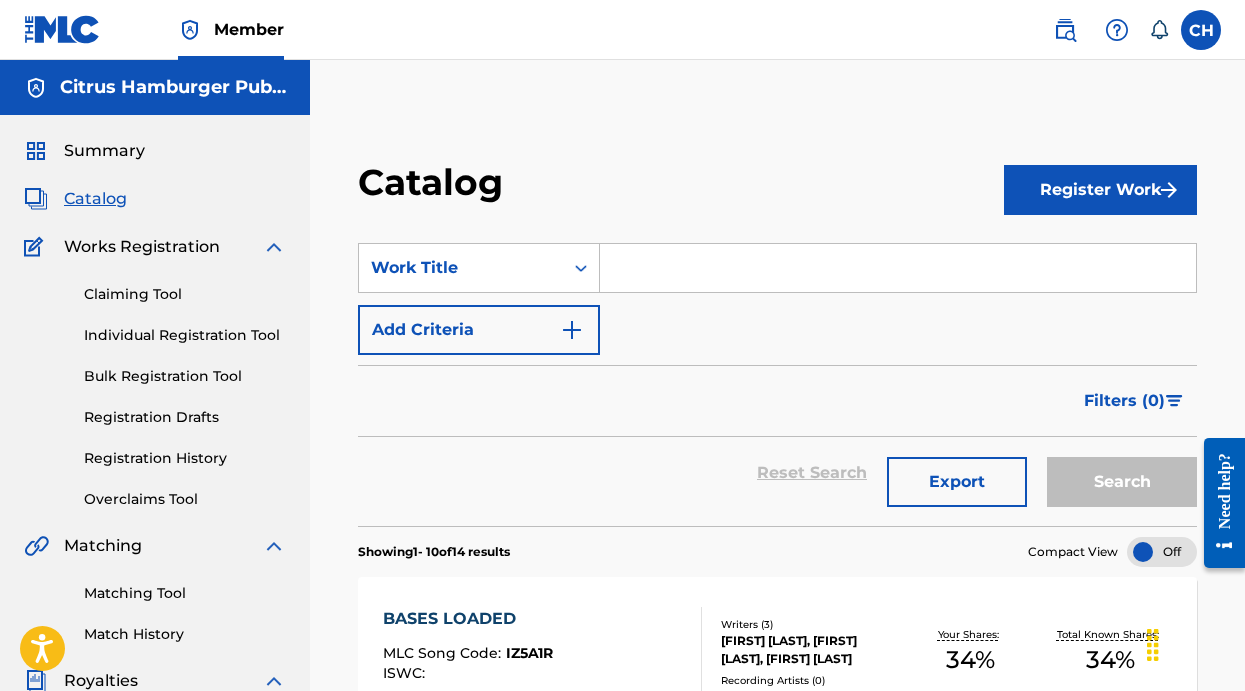 scroll, scrollTop: 0, scrollLeft: 0, axis: both 